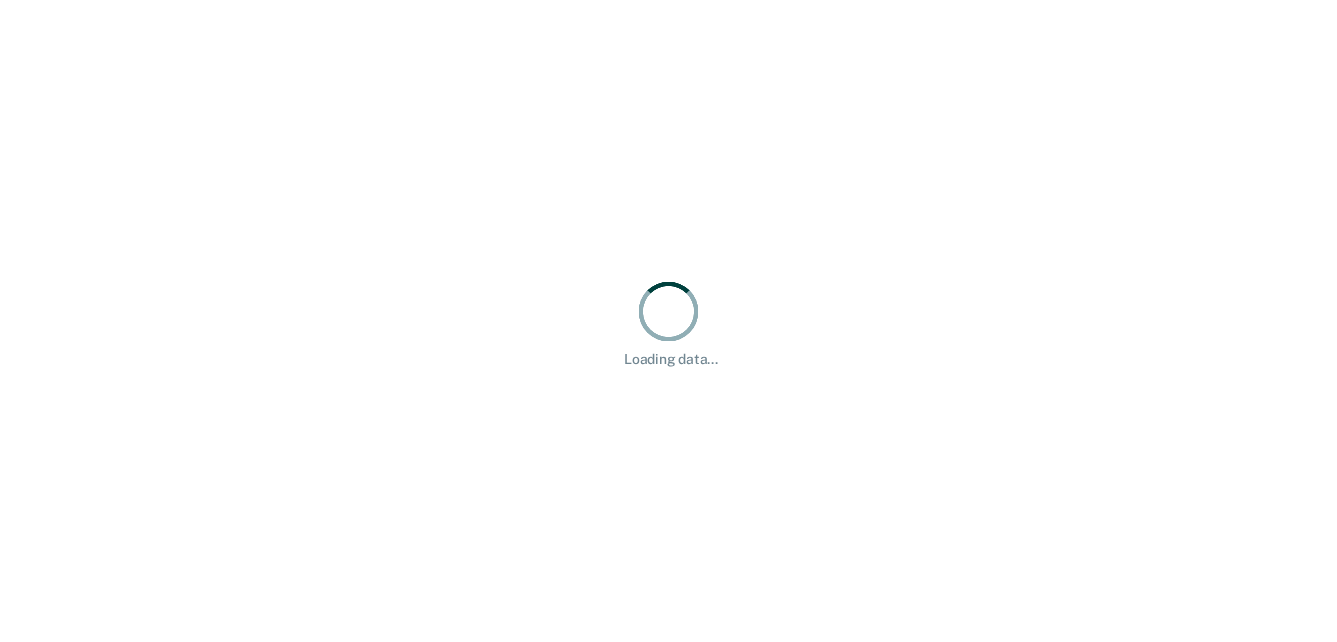 scroll, scrollTop: 0, scrollLeft: 0, axis: both 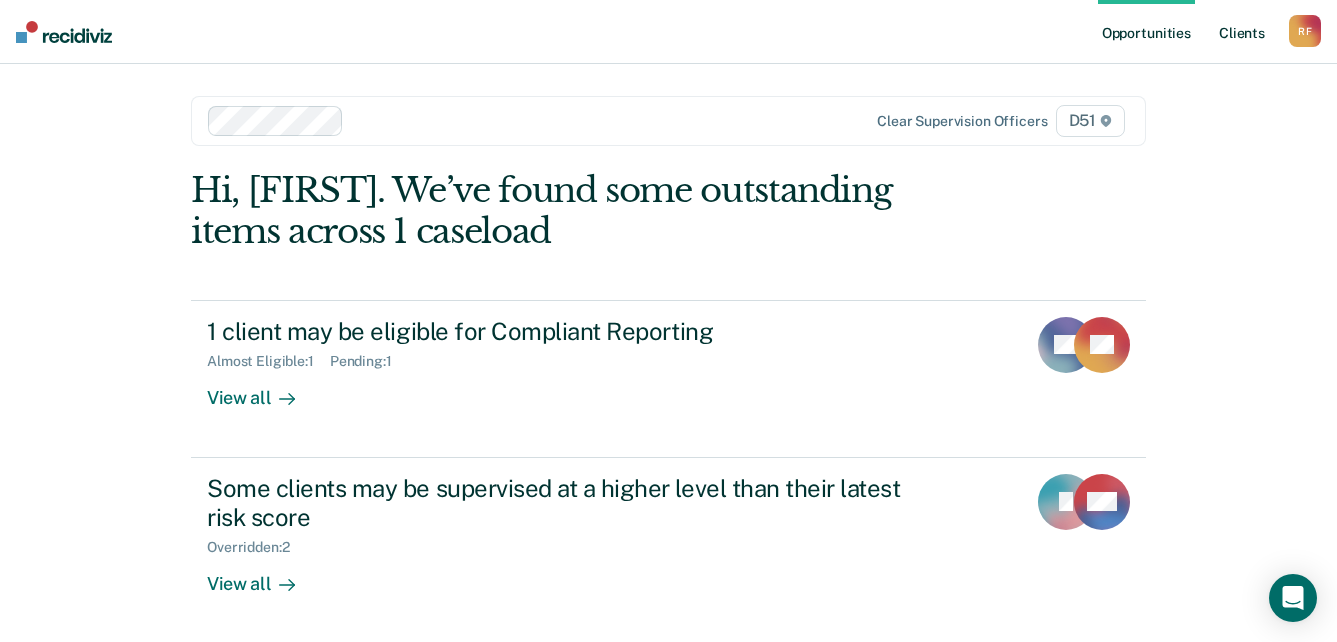 click on "Client s" at bounding box center [1242, 32] 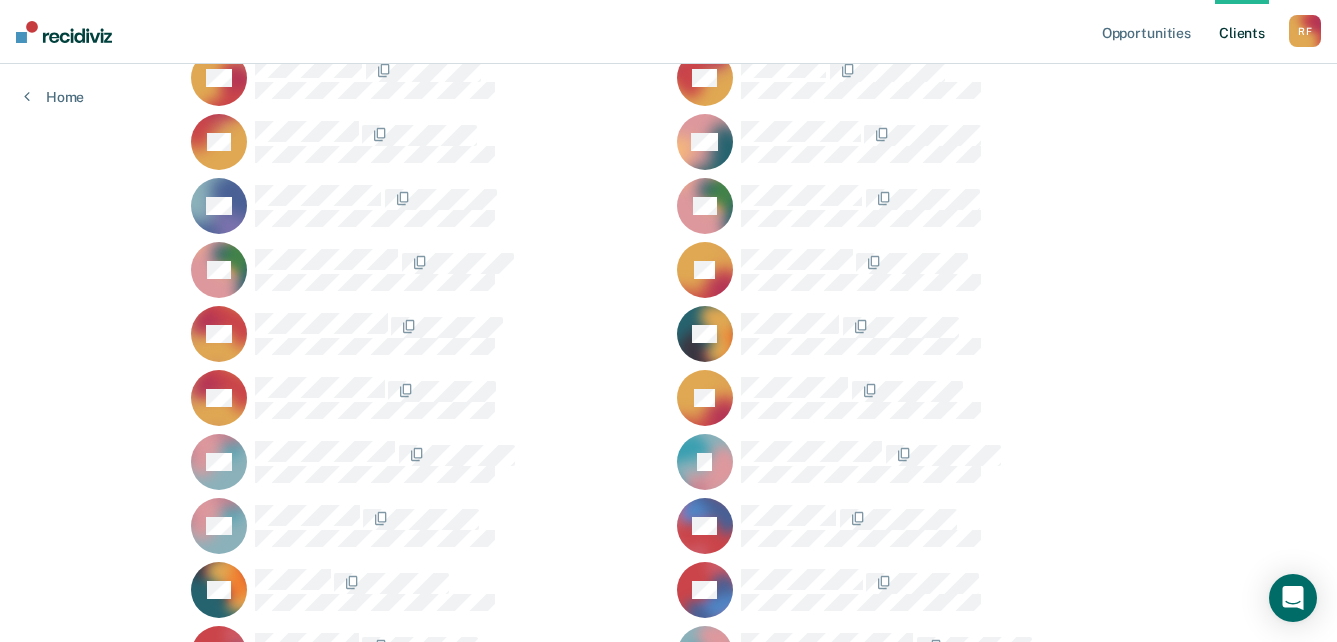 scroll, scrollTop: 2611, scrollLeft: 0, axis: vertical 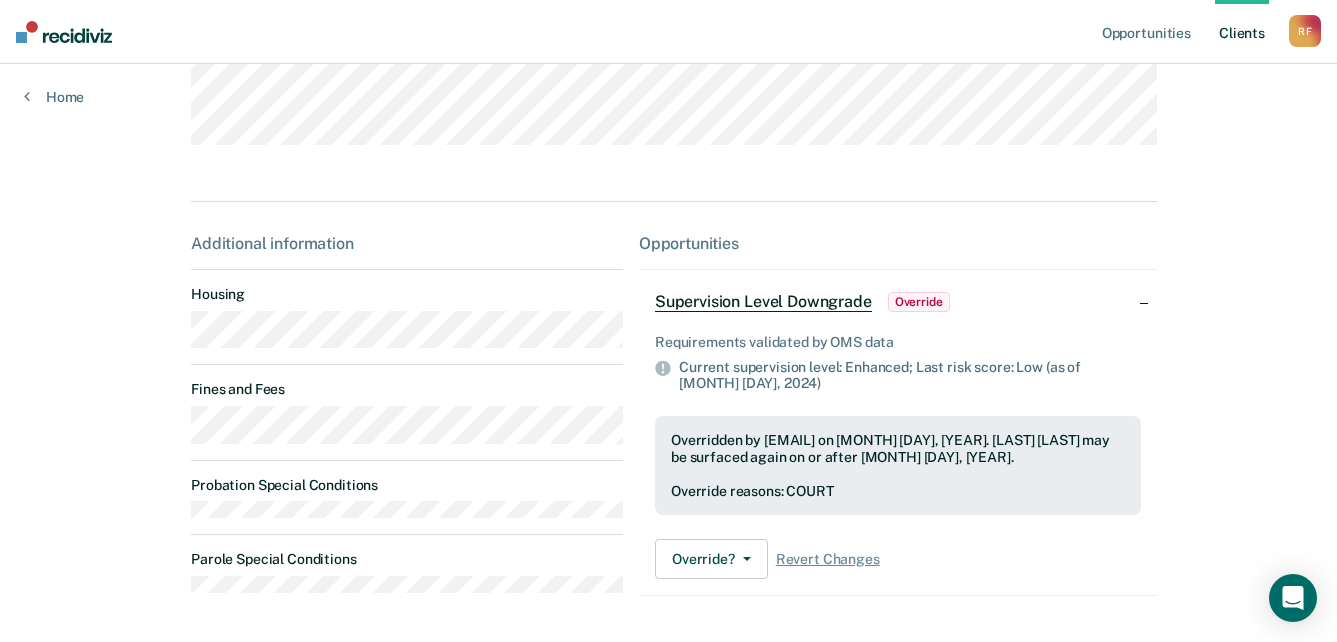 click on "SW   Contacts Preferred Name Preferred Contact None Call Text Email None Progress toward success Supervision Additional information Housing   Fines and Fees Probation Special Conditions Parole Special Conditions Opportunities Supervision Level Downgrade Override Requirements validated by OMS data Current supervision level: Enhanced; Last risk score: Low (as of Dec 10,   2024)   Overridden by Matthew.Thomas@tn.gov on June 23, 2025. Sarhera Wall may be surfaced again on or after September 21, 2025.     Override reasons: COURT Override? Mark Pending Update Override Status Revert Changes" at bounding box center (668, 214) 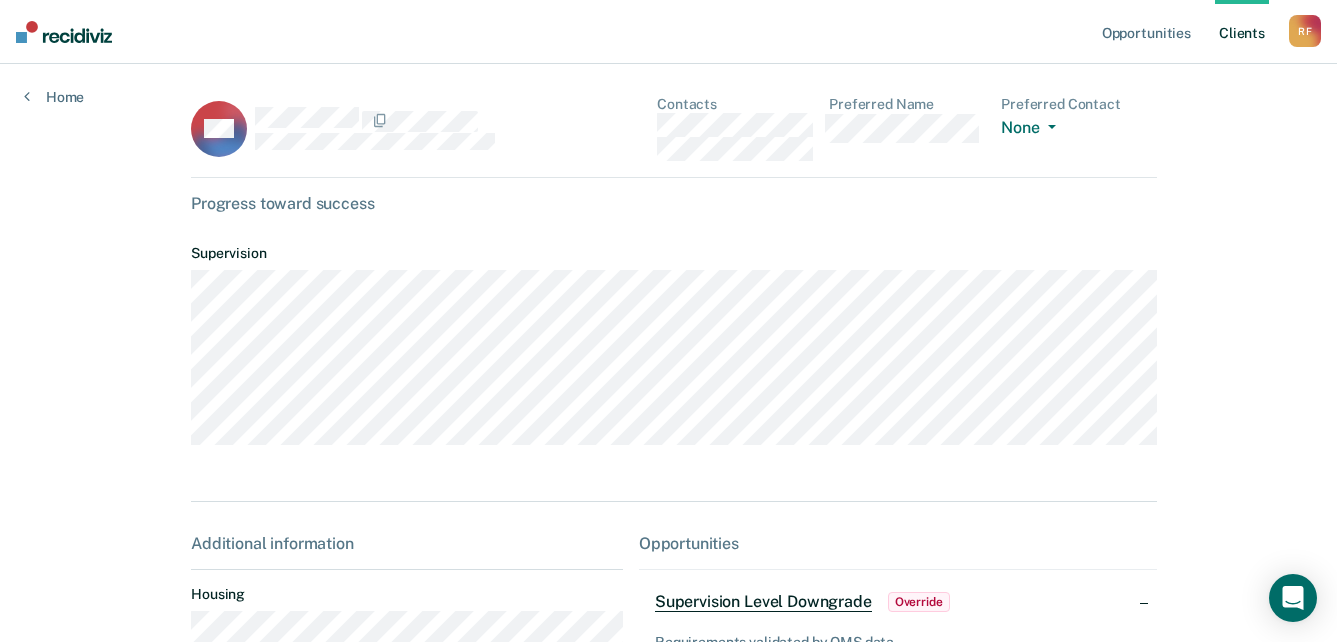 click on "SW   Contacts Preferred Name Preferred Contact None Call Text Email None" at bounding box center [674, 137] 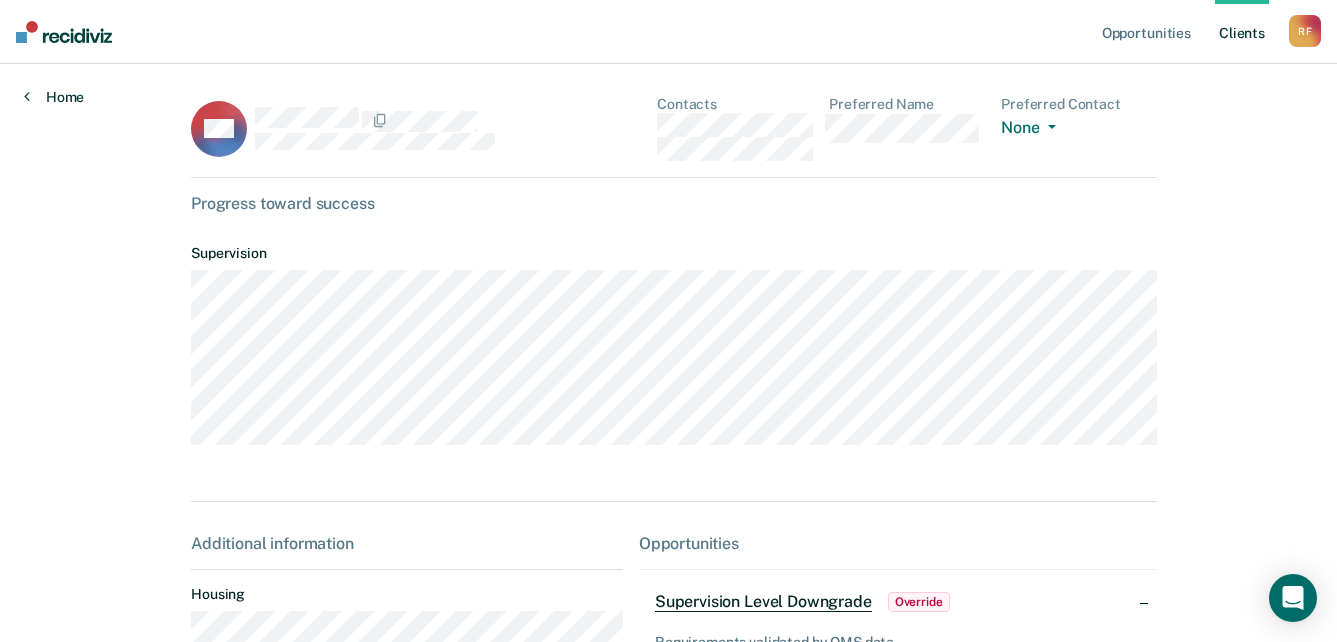 click on "Home" at bounding box center [54, 97] 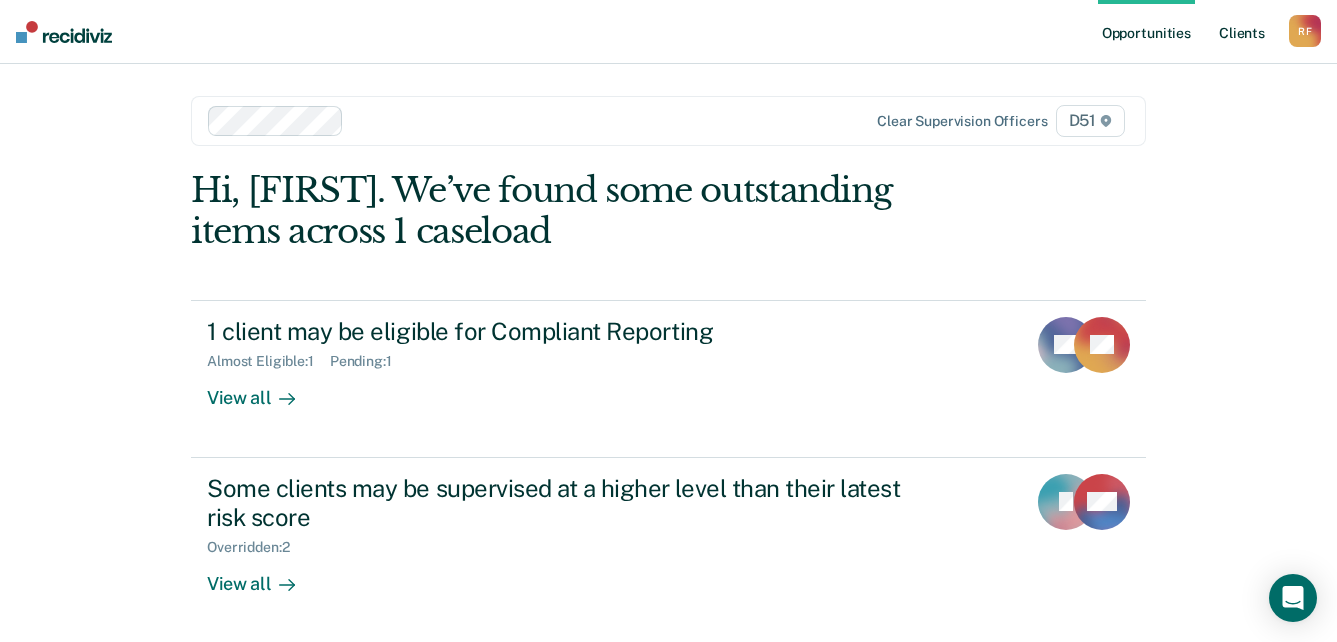 click on "Client s" at bounding box center (1242, 32) 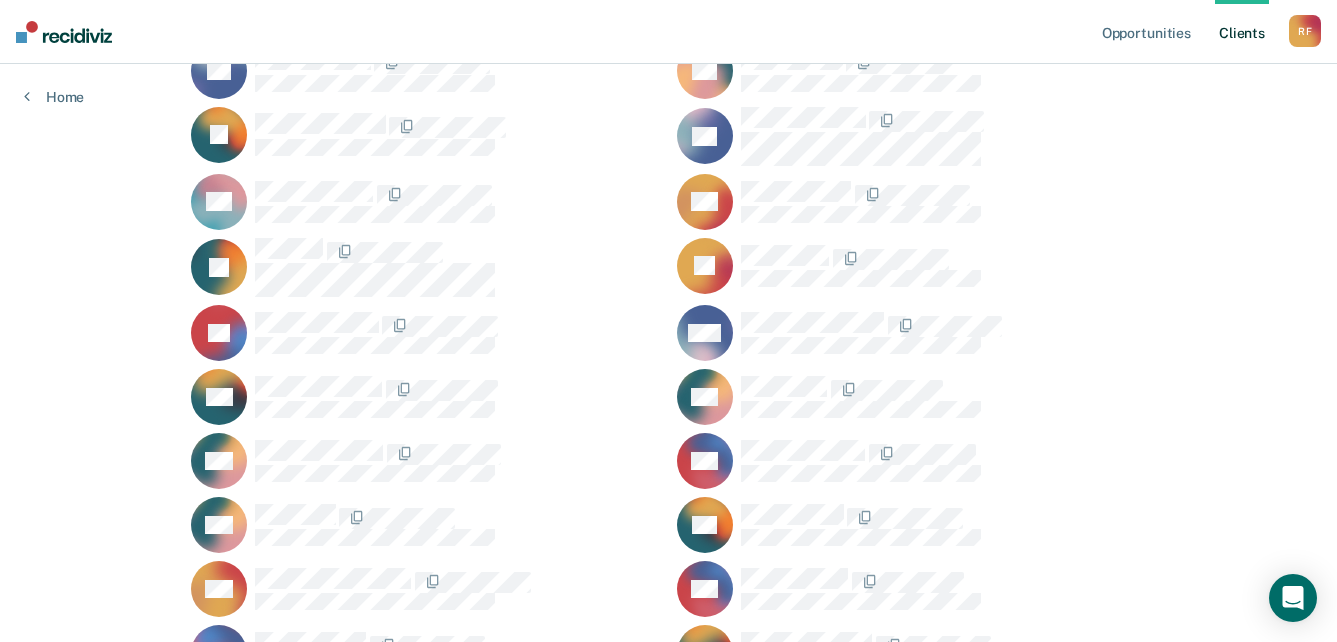 scroll, scrollTop: 800, scrollLeft: 0, axis: vertical 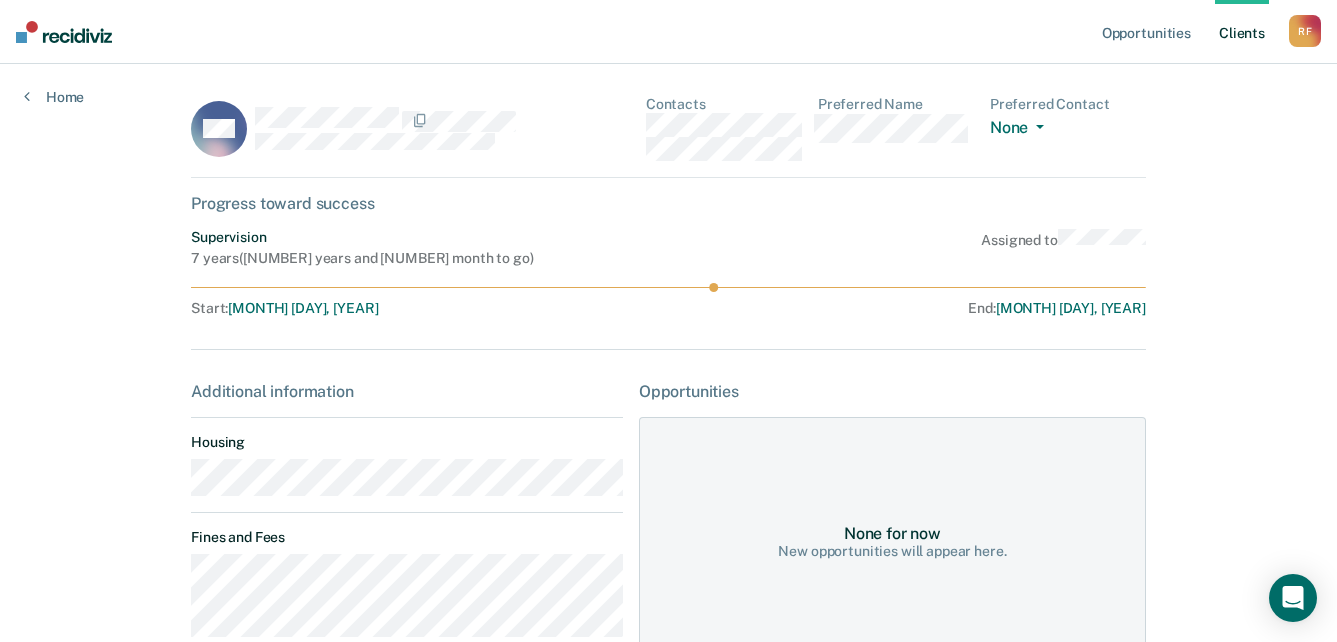 click on "WH   Contacts Preferred Name Preferred Contact None Call Text Email None Progress toward success Supervision [DURATION]  ( [DURATION] to go ) Assigned to  Start :  [DATE] End :  [DATE] Additional information Housing   Fines and Fees Probation Special Conditions Parole Special Conditions Opportunities None for now New opportunities will appear here." at bounding box center [668, 768] 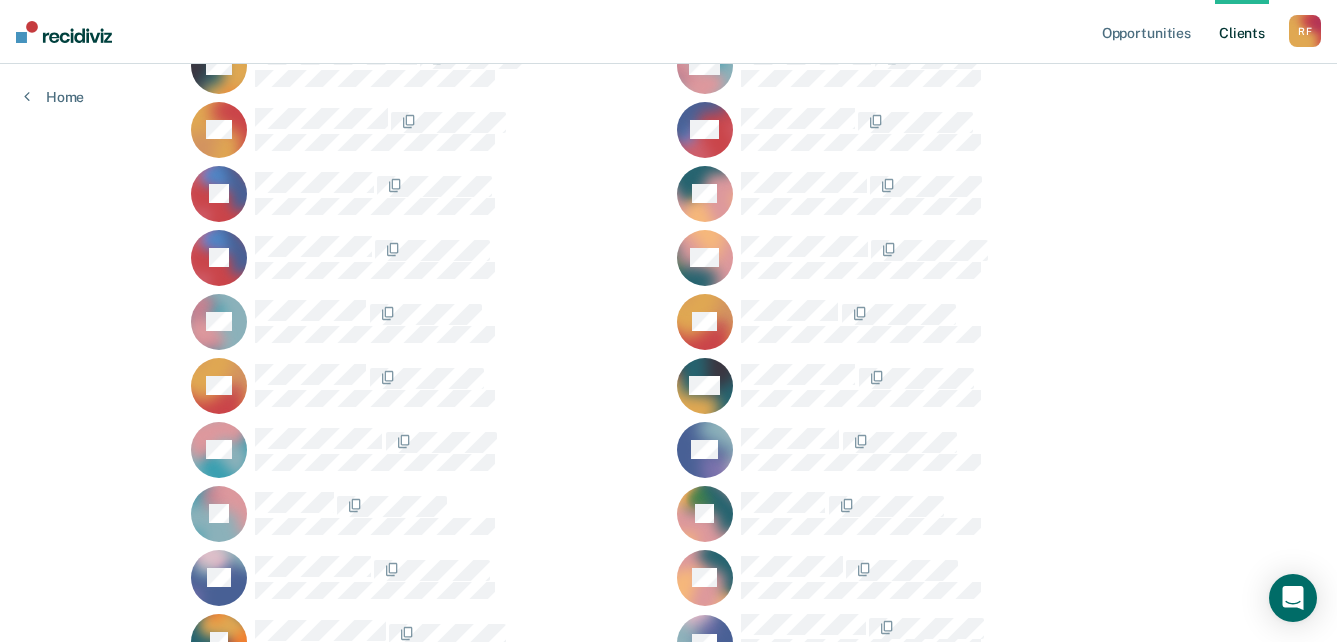 scroll, scrollTop: 300, scrollLeft: 0, axis: vertical 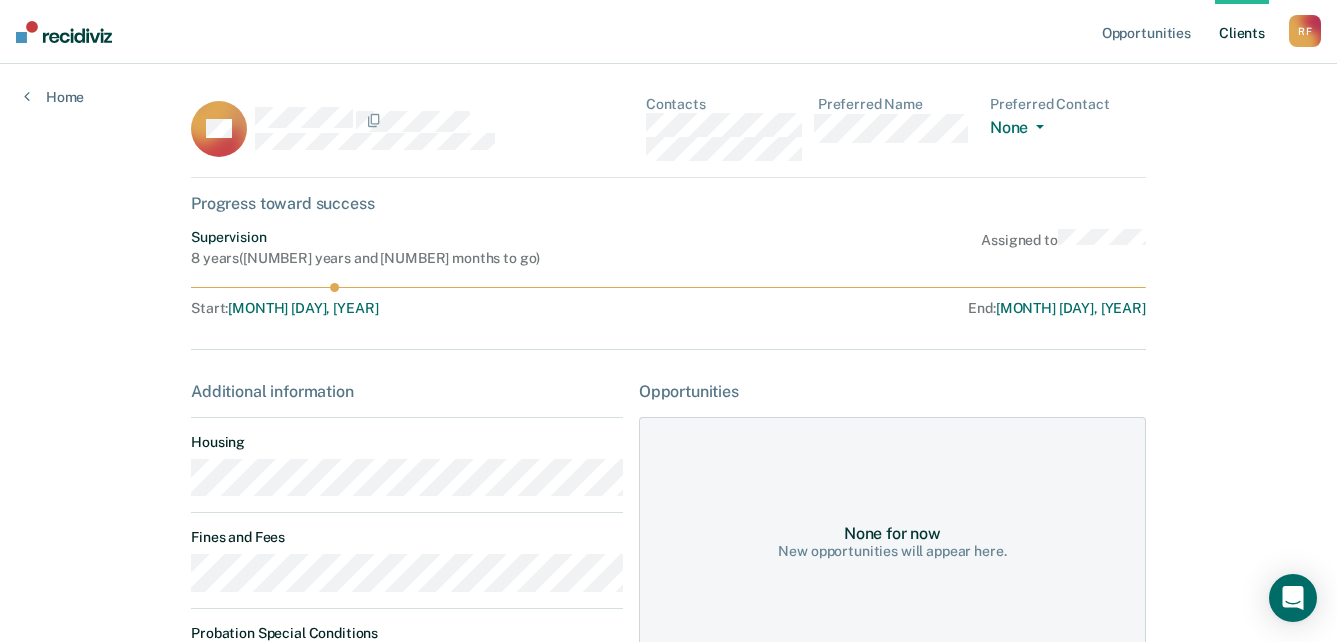 click on "BC   Contacts Preferred Name Preferred Contact None Call Text Email None" at bounding box center (668, 137) 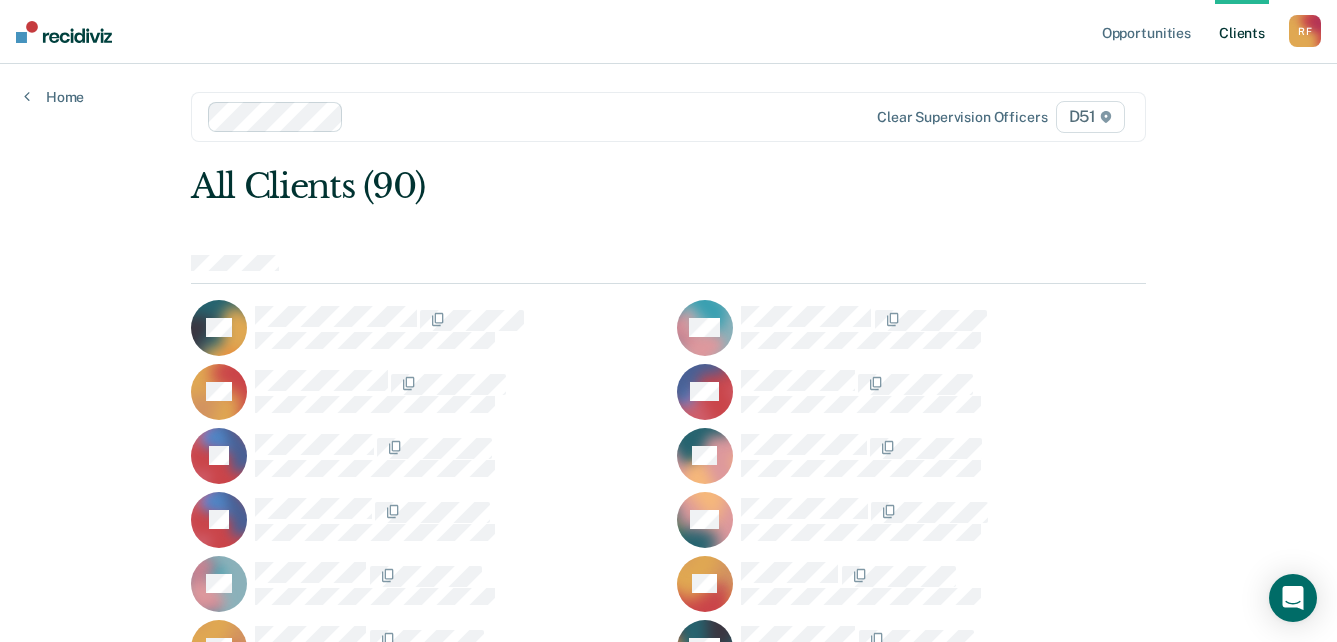 scroll, scrollTop: 0, scrollLeft: 0, axis: both 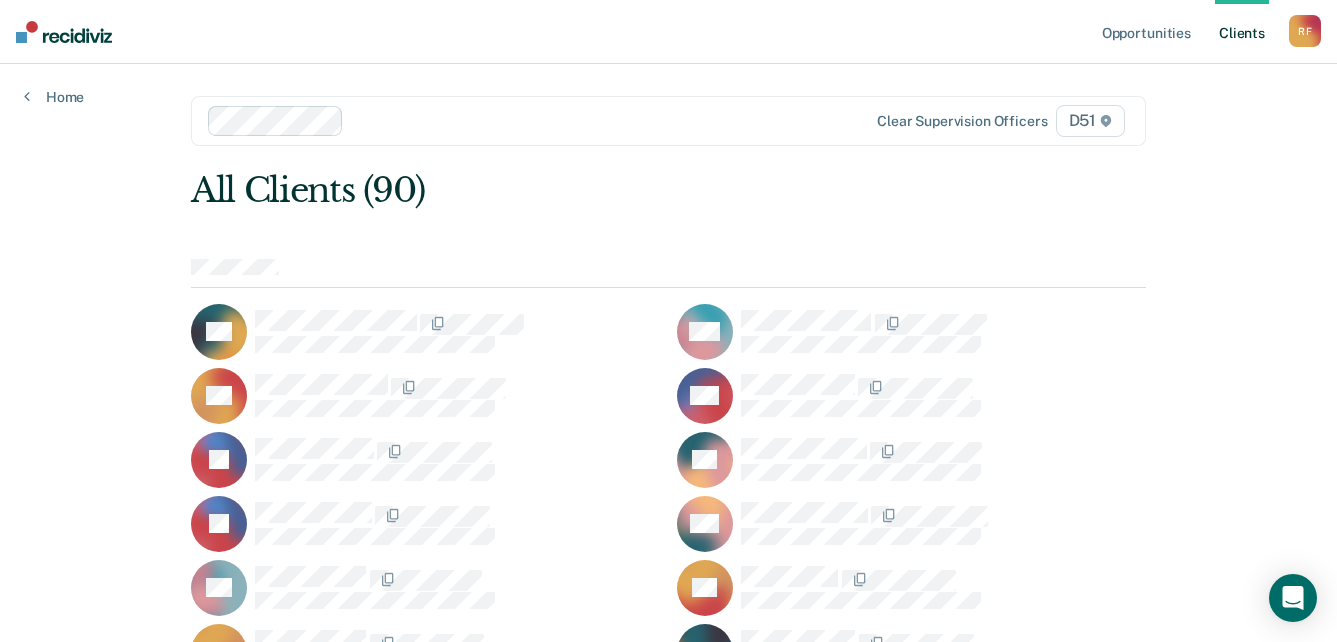 click on "R F" at bounding box center [1305, 31] 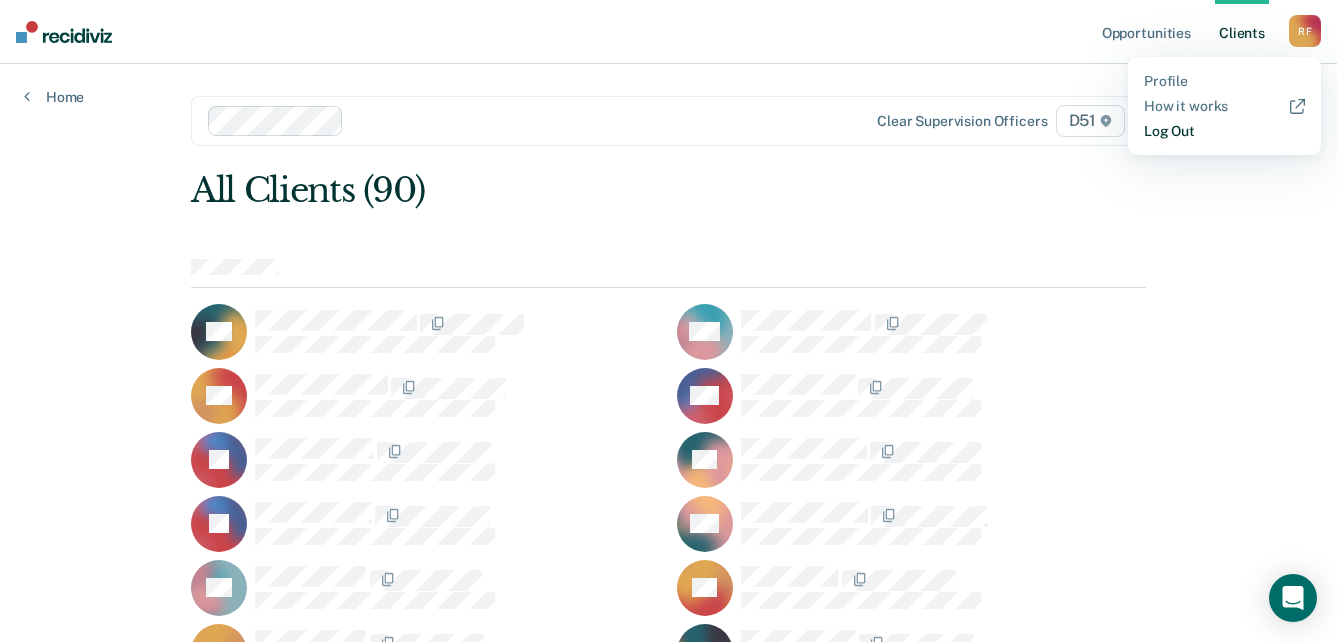 click on "Log Out" at bounding box center [1224, 131] 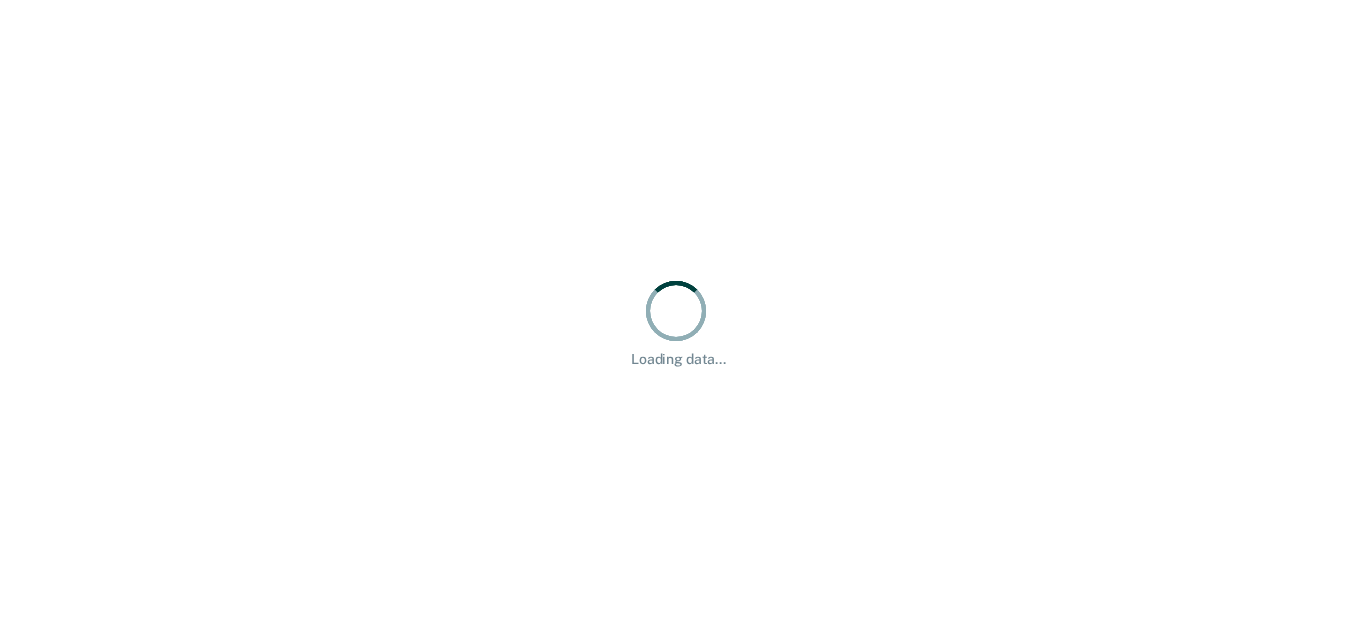 scroll, scrollTop: 0, scrollLeft: 0, axis: both 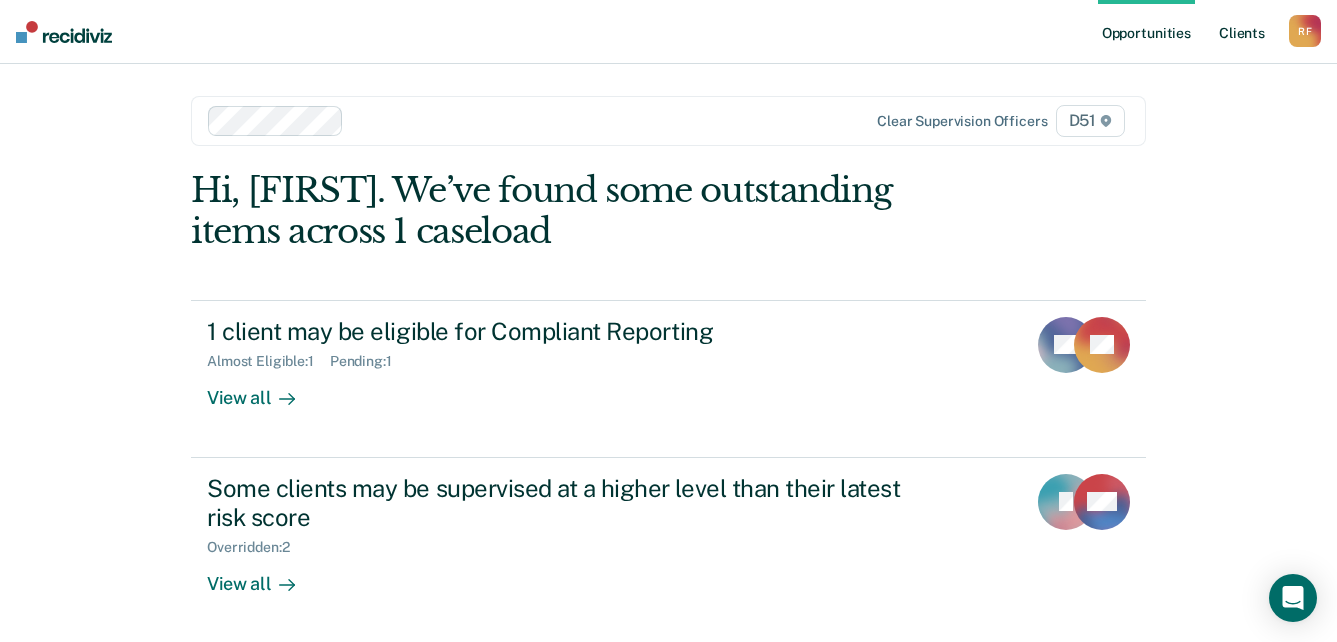 click on "Client s" at bounding box center (1242, 32) 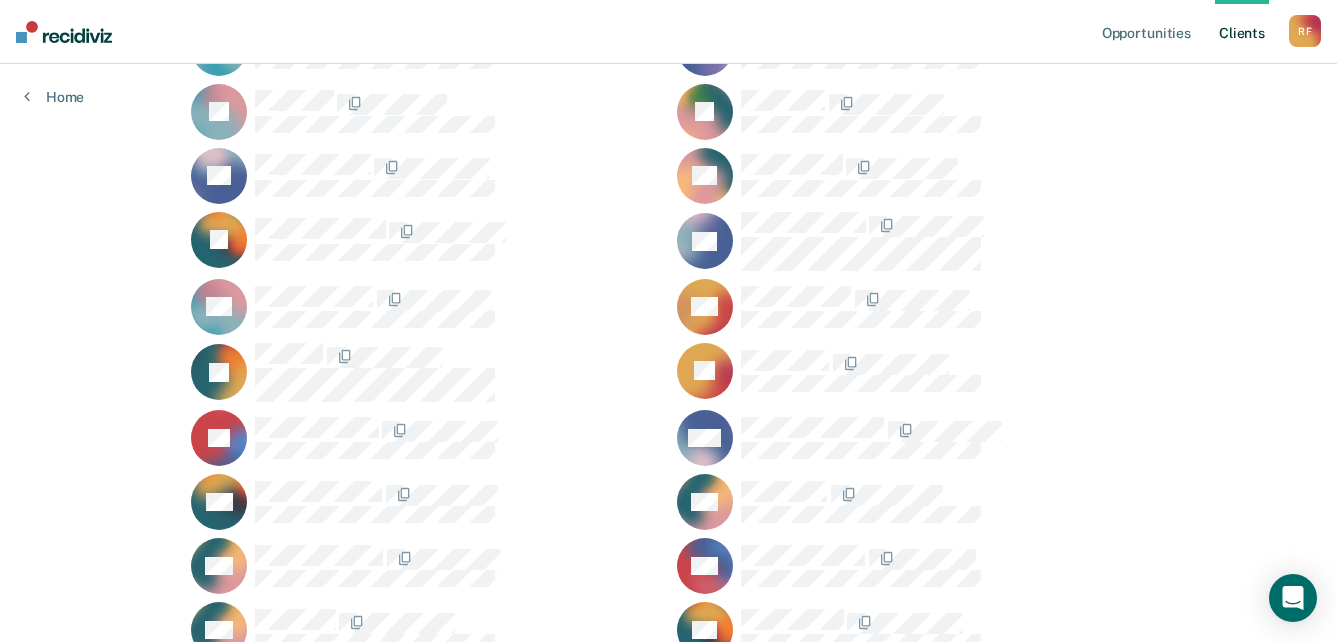 scroll, scrollTop: 700, scrollLeft: 0, axis: vertical 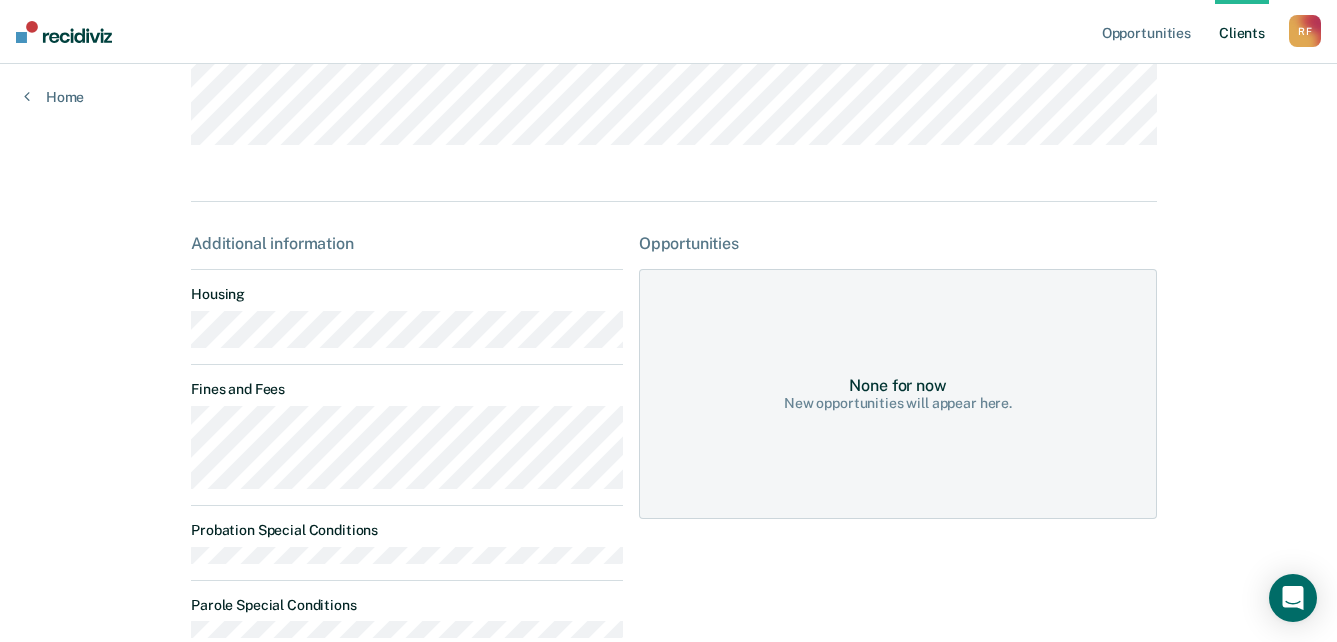 click on "DL   Contacts Preferred Name Preferred Contact None Call Text Email None Progress toward success Supervision Additional information Housing   Fines and Fees Probation Special Conditions Parole Special Conditions Opportunities None for now New opportunities will appear here." at bounding box center [668, 237] 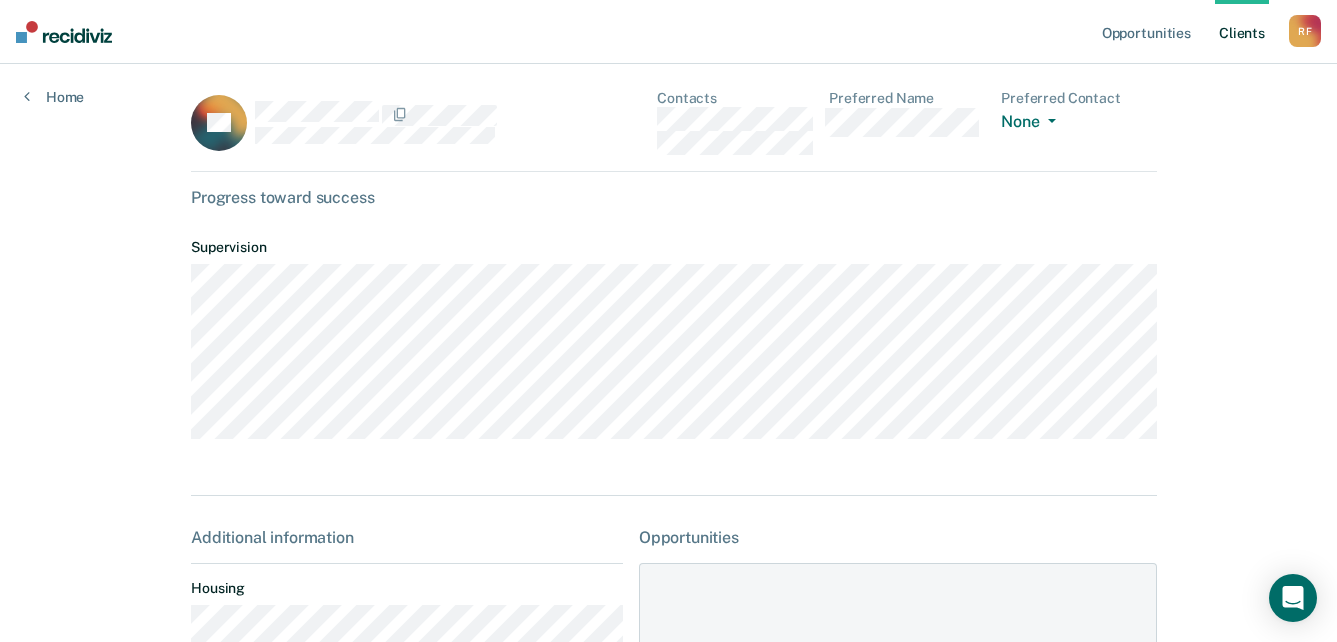 scroll, scrollTop: 0, scrollLeft: 0, axis: both 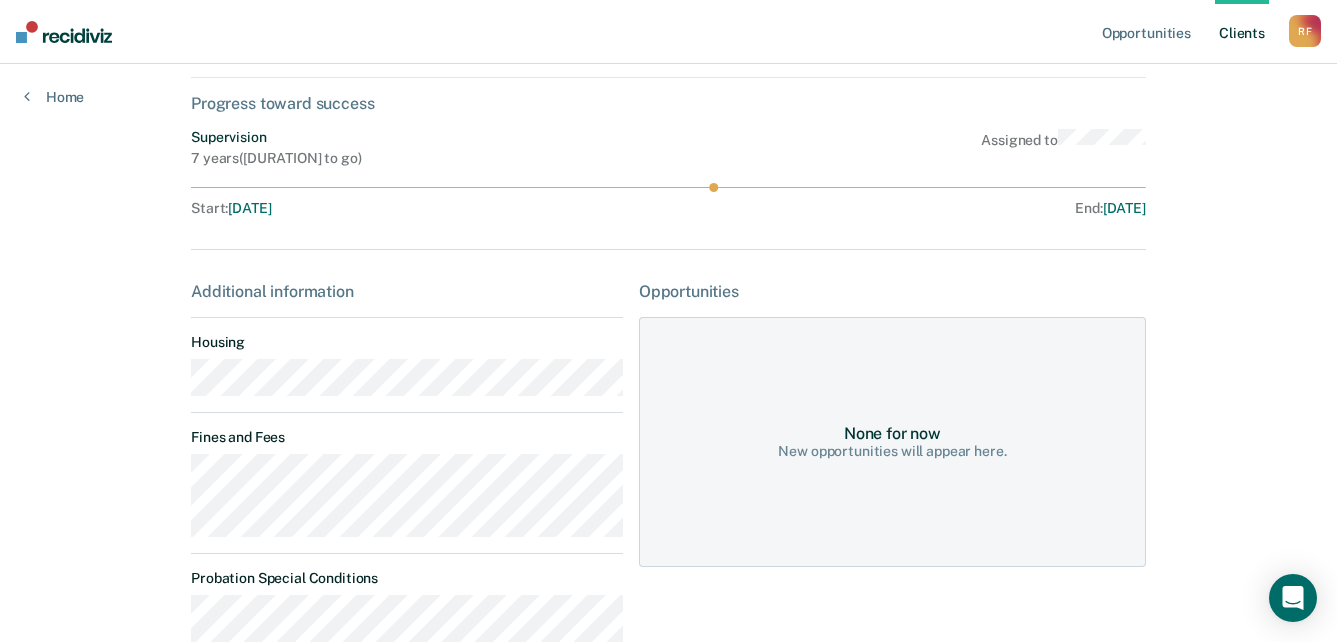 click on "WH   Contacts Preferred Name Preferred Contact None Call Text Email None Progress toward success Supervision [DURATION]  ( [DURATION] to go ) Assigned to  Start :  [DATE] End :  [DATE] Additional information Housing   Fines and Fees Probation Special Conditions Parole Special Conditions Opportunities None for now New opportunities will appear here." at bounding box center (668, 668) 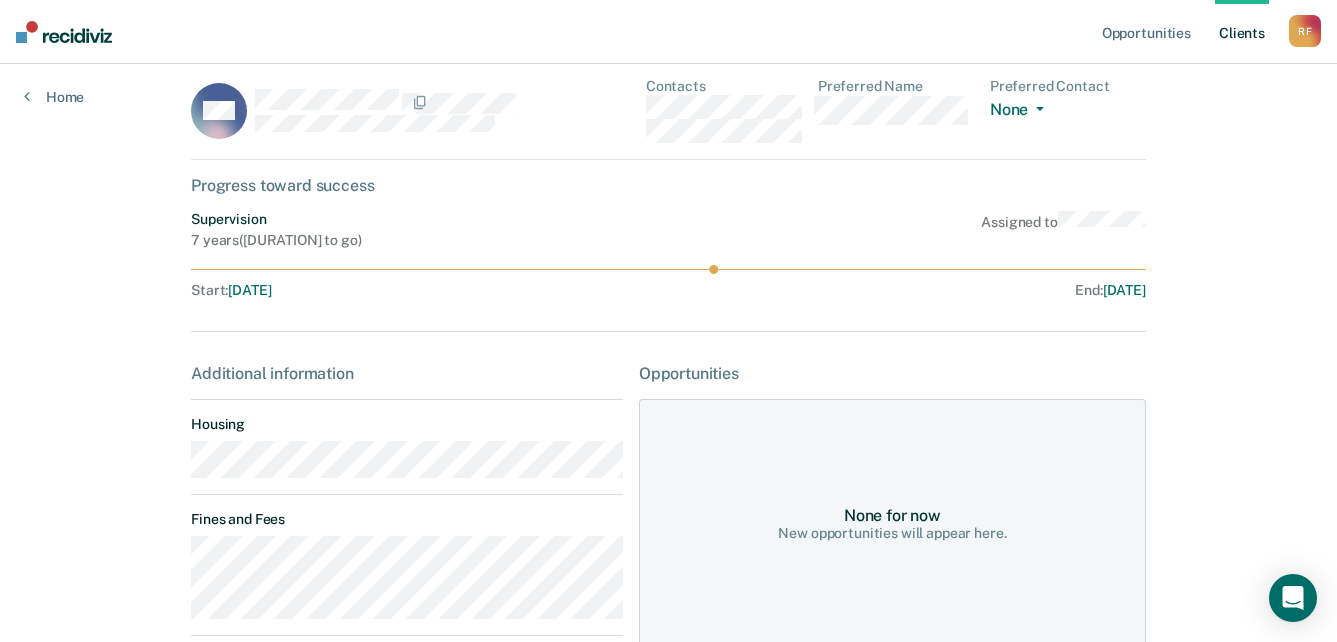 scroll, scrollTop: 0, scrollLeft: 0, axis: both 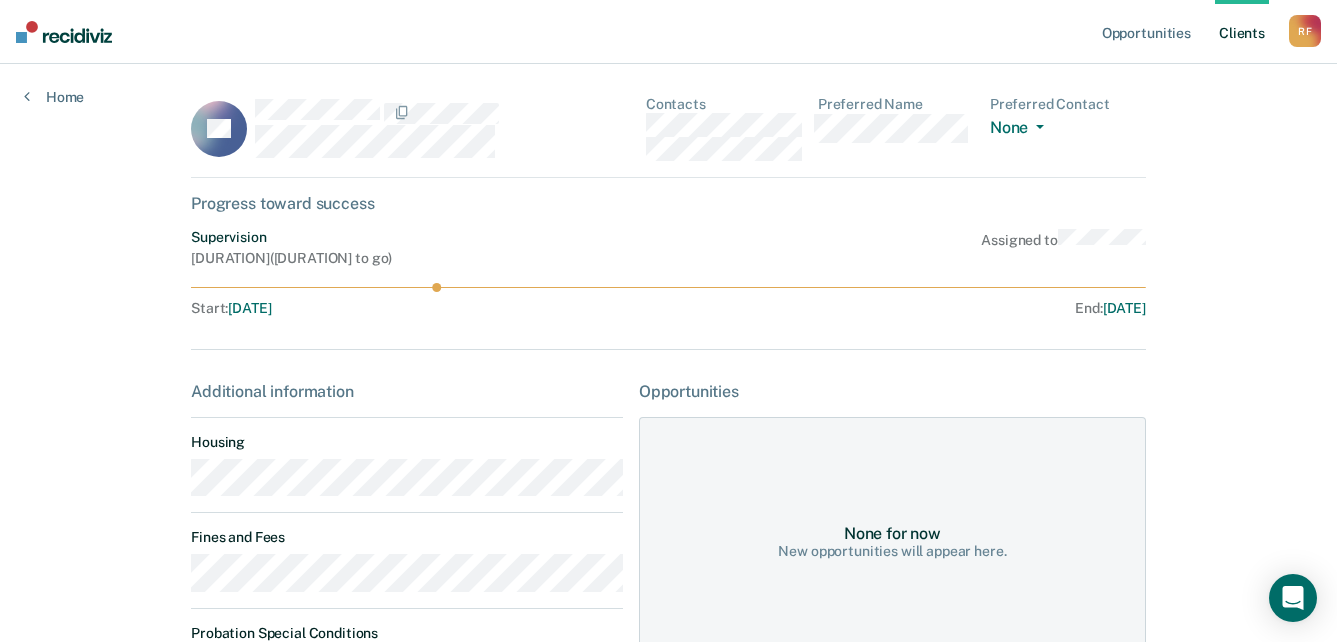 click on "AF   Contacts Preferred Name Preferred Contact None Call Text Email None Progress toward success Supervision [DURATION]  ( [DURATION] to go ) Assigned to  Start :  [DATE] End :  [DATE] Additional information Housing   Fines and Fees Probation Special Conditions Parole Special Conditions Opportunities None for now New opportunities will appear here." at bounding box center [668, 467] 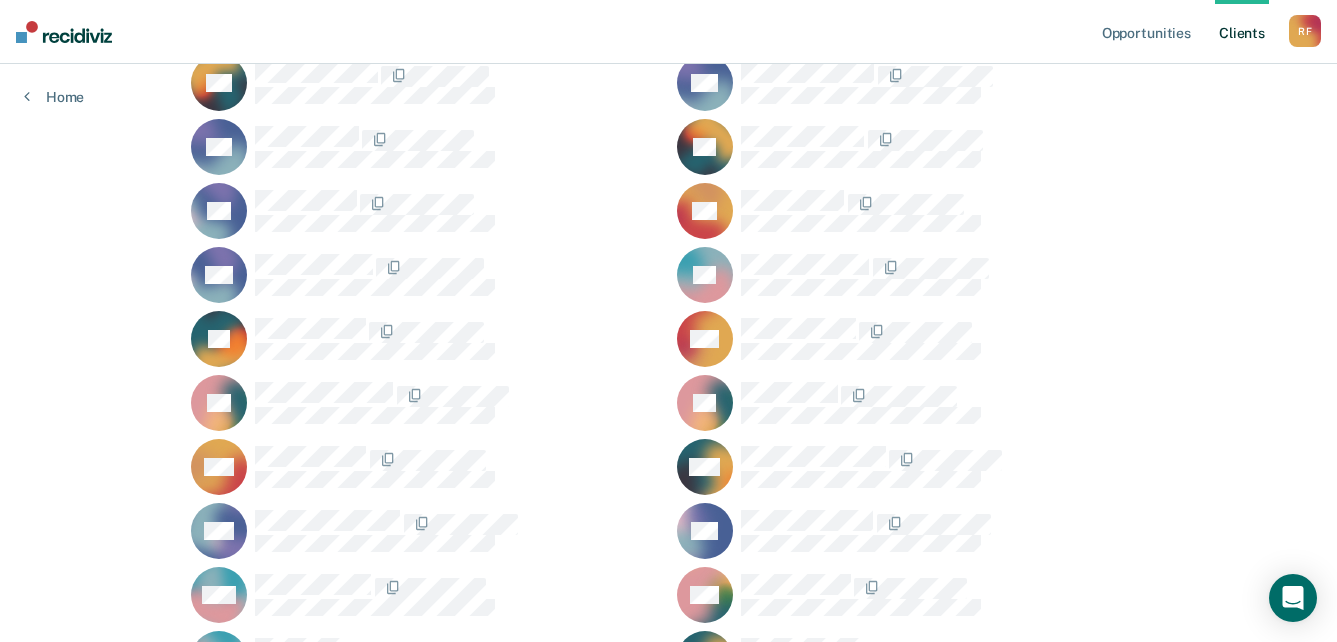 scroll, scrollTop: 1800, scrollLeft: 0, axis: vertical 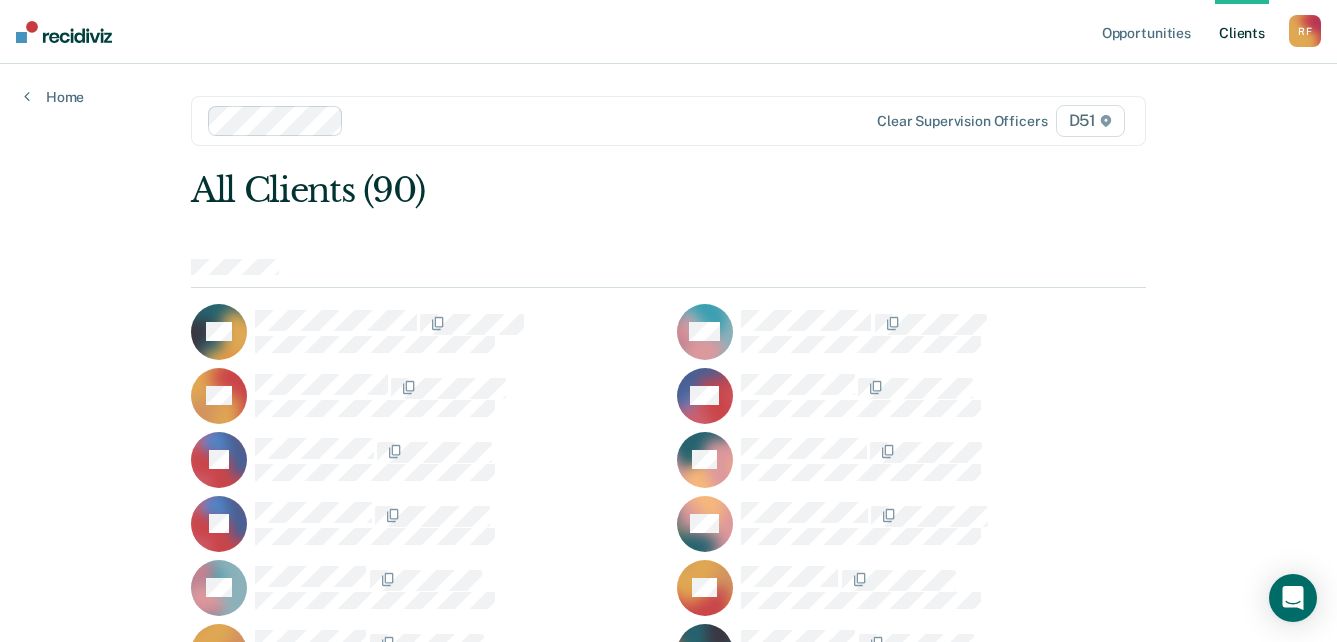 click at bounding box center [601, 120] 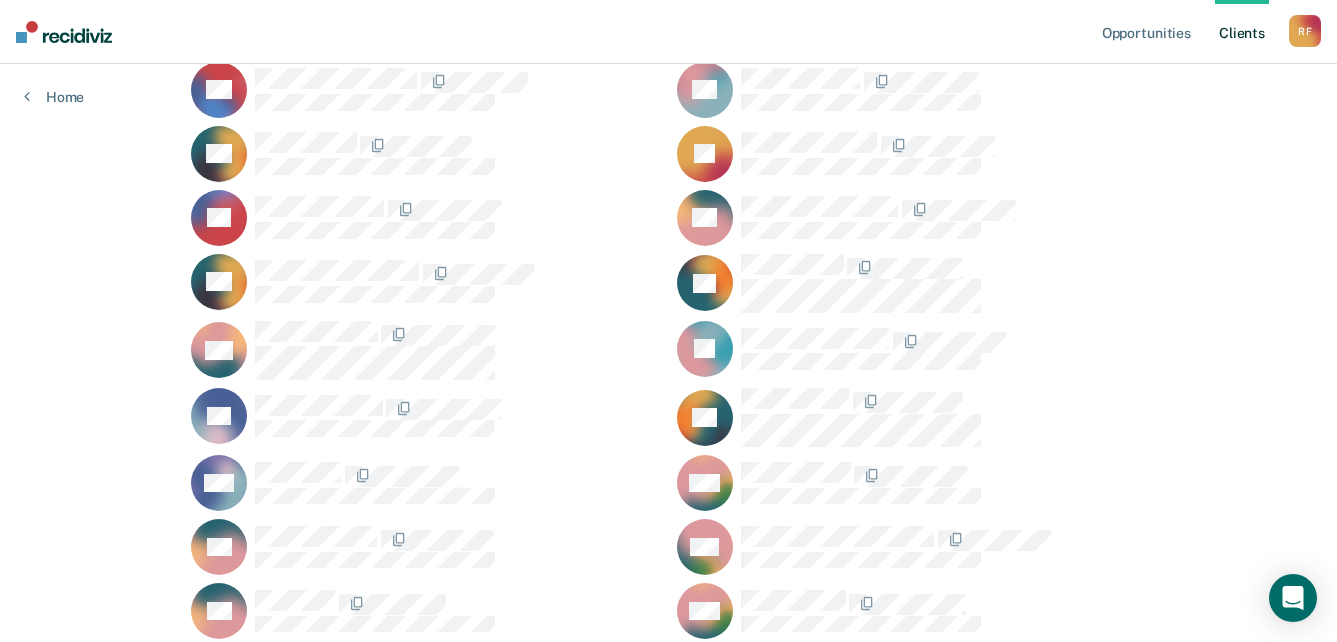 scroll, scrollTop: 3200, scrollLeft: 0, axis: vertical 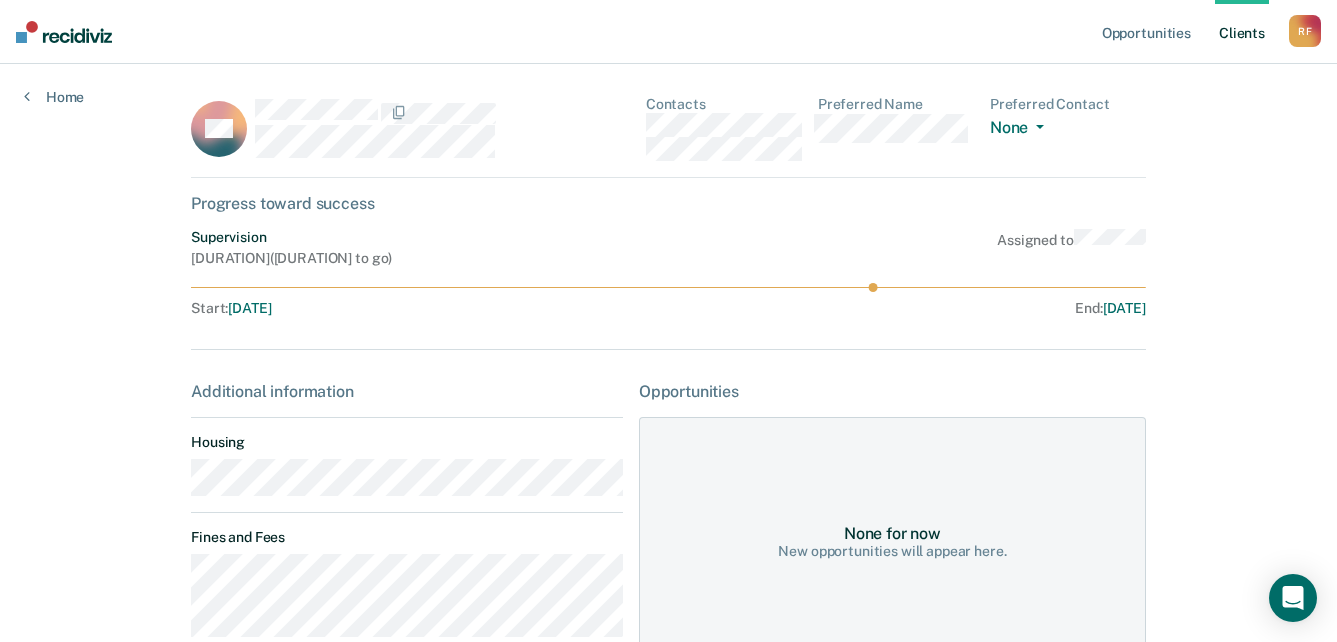 click on "MT   Contacts Preferred Name Preferred Contact None Call Text Email None Progress toward success Supervision [DURATION]  ( [DURATION] to go ) Assigned to  Start :  [DATE] End :  [DATE] Additional information Housing   Fines and Fees Probation Special Conditions Parole Special Conditions Opportunities None for now New opportunities will appear here." at bounding box center (668, 508) 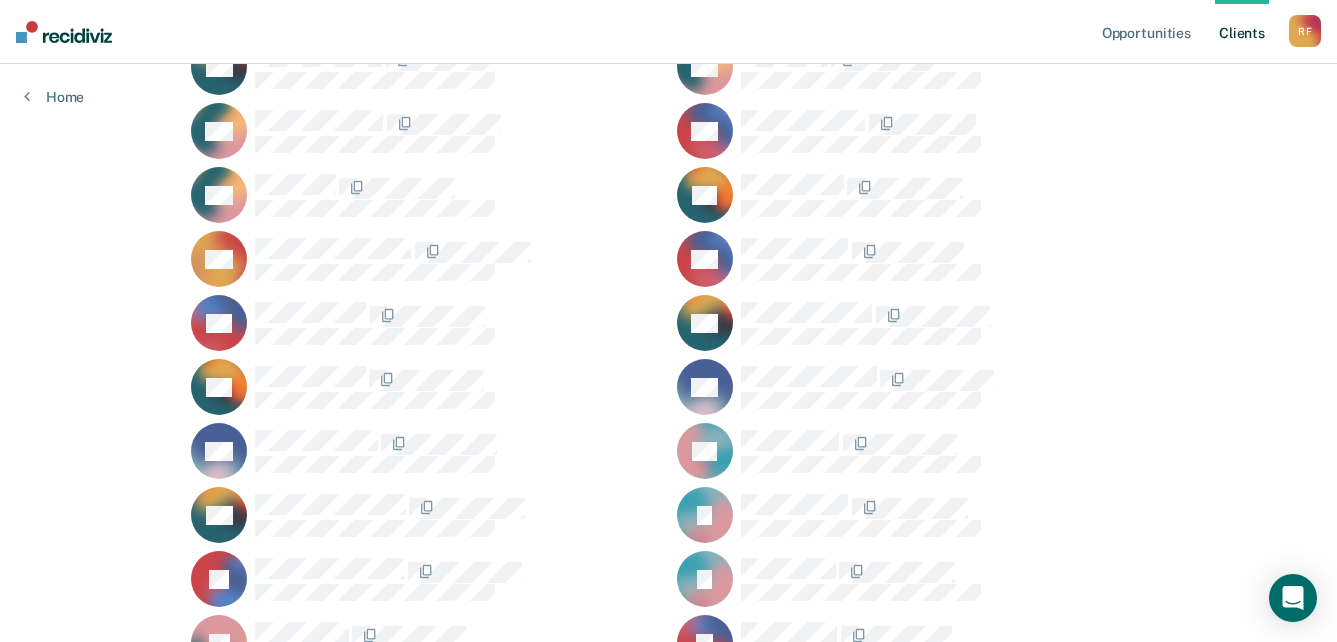 scroll, scrollTop: 4800, scrollLeft: 0, axis: vertical 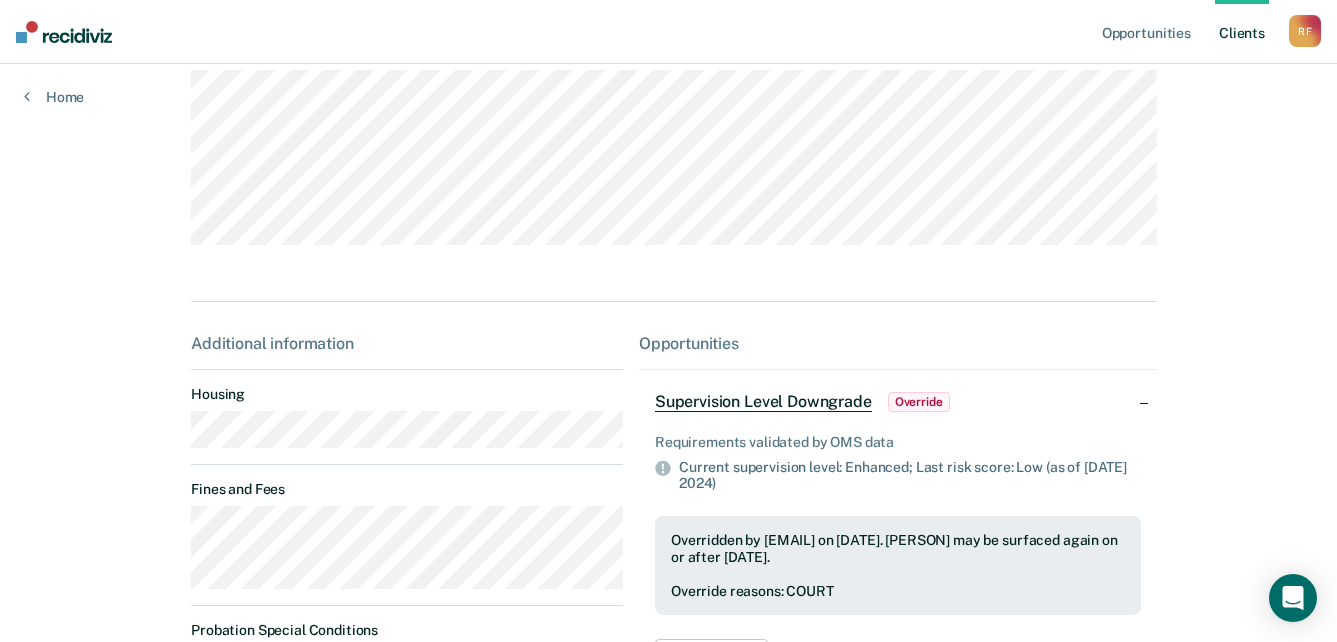 click on "JJ   Contacts Preferred Name Preferred Contact None Call Text Email None Progress toward success Supervision Additional information Housing   Fines and Fees Probation Special Conditions Parole Special Conditions Opportunities Supervision Level Downgrade Override Requirements validated by OMS data Current supervision level: Enhanced; Last risk score: Low (as of [DATE]   Overridden by [EMAIL] on [DATE]. [PERSON] may be surfaced again on or after [DATE].     Override reasons: COURT Override? Mark Pending Update Override Status Revert Changes" at bounding box center [668, 337] 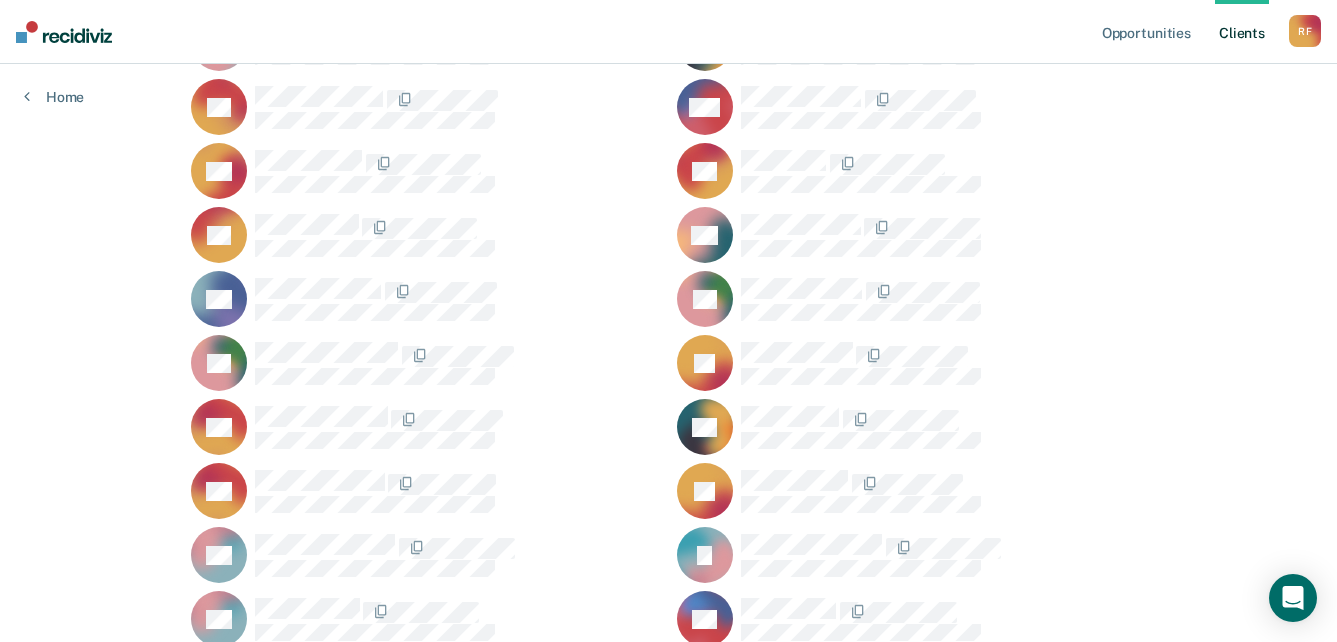 scroll, scrollTop: 6100, scrollLeft: 0, axis: vertical 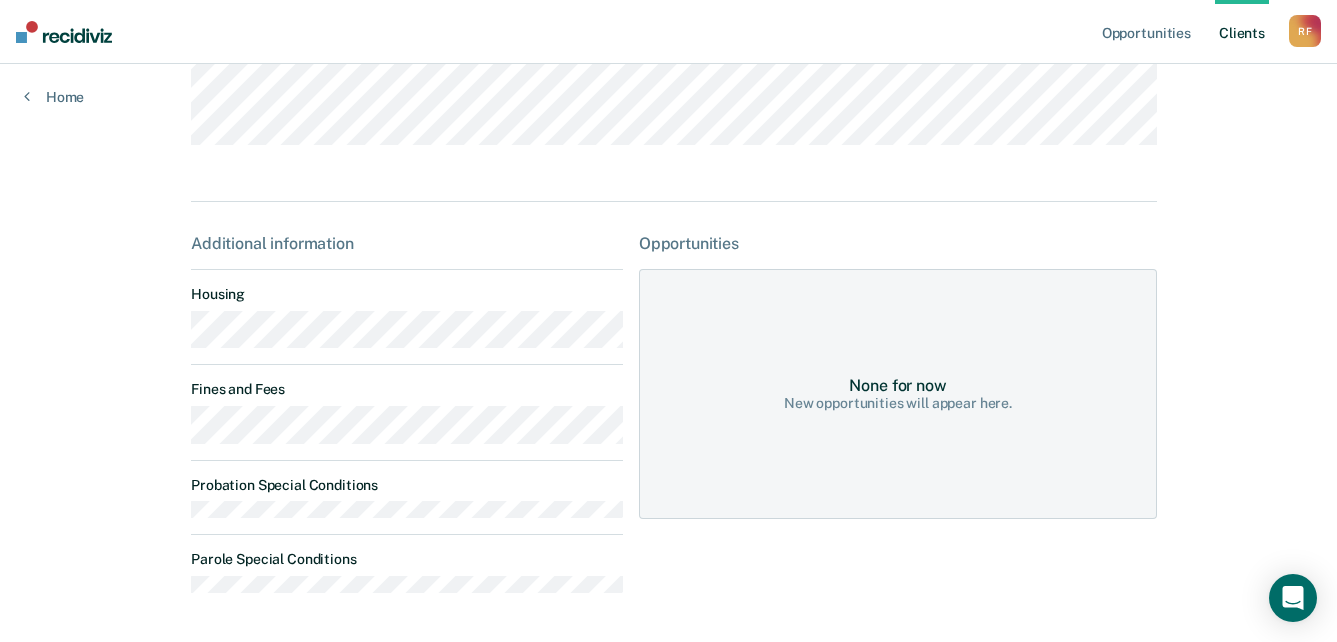 click on "JS   Contacts Preferred Name Preferred Contact None Call Text Email None Progress toward success Supervision Additional information Housing   Fines and Fees Probation Special Conditions Parole Special Conditions Opportunities None for now New opportunities will appear here." at bounding box center [668, 214] 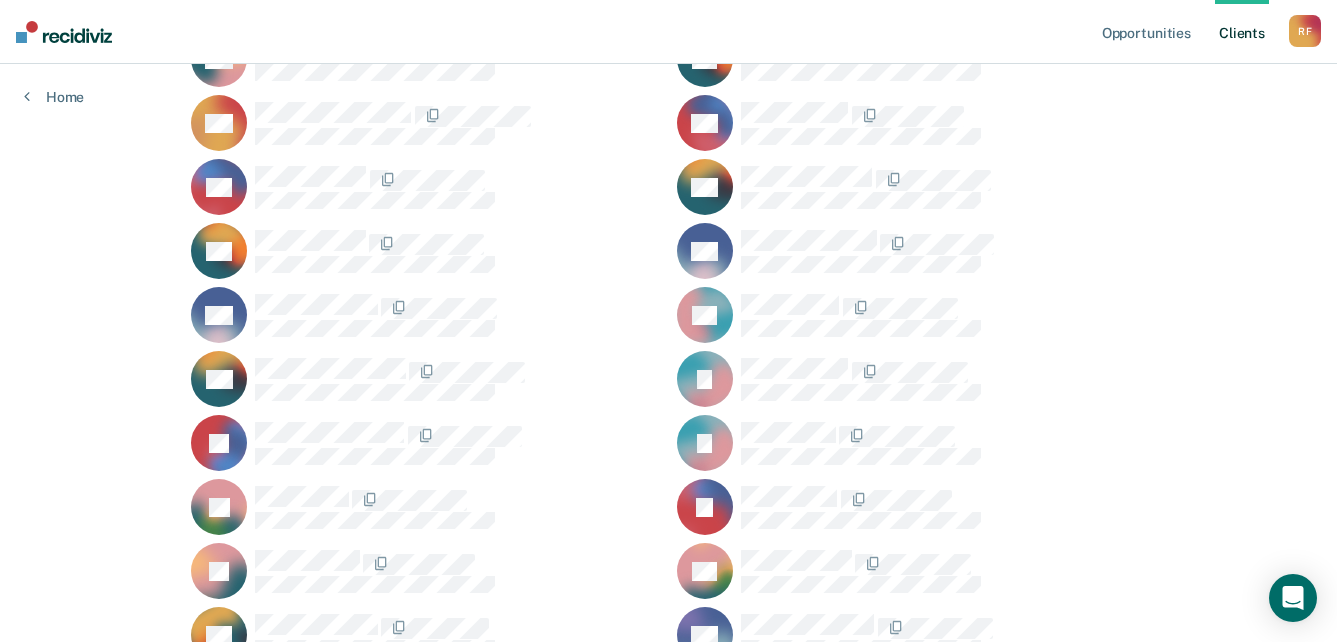 scroll, scrollTop: 4900, scrollLeft: 0, axis: vertical 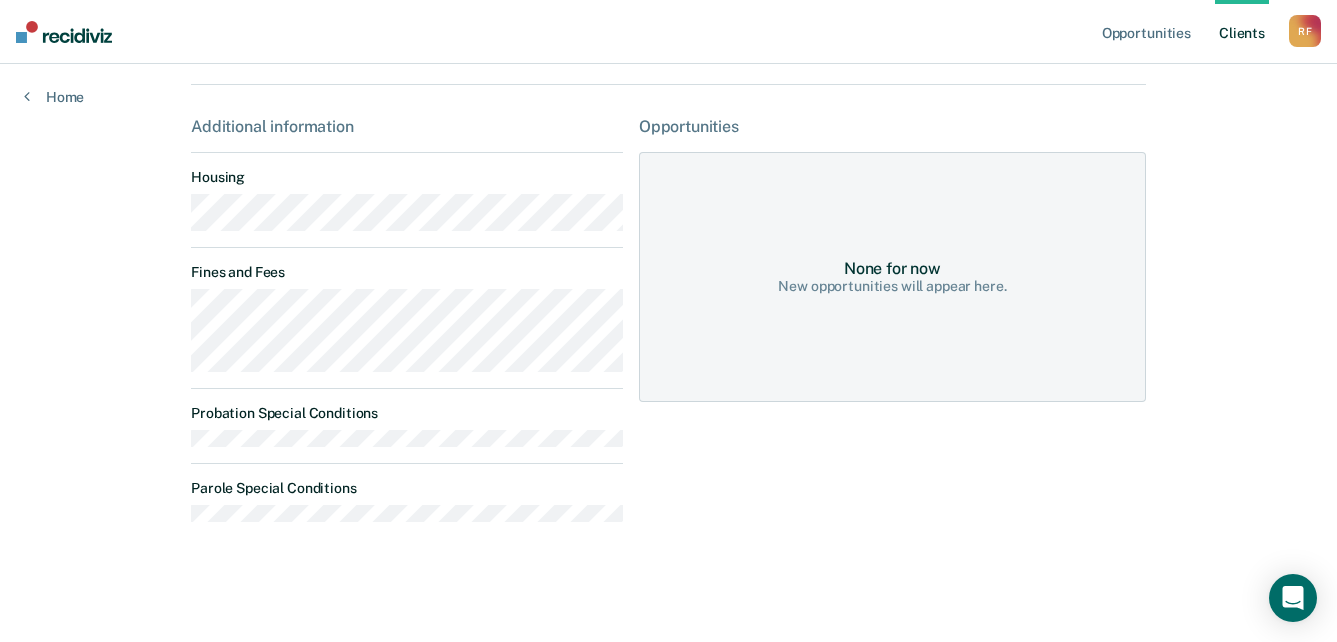 click on "DS   Contacts Preferred Name Preferred Contact None Call Text Email None Progress toward success Supervision [DURATION]  ( [DURATION] to go ) Assigned to  Start :  [DATE] End :  [DATE] Additional information Housing   Fines and Fees Probation Special Conditions Parole Special Conditions Opportunities None for now New opportunities will appear here." at bounding box center (668, 196) 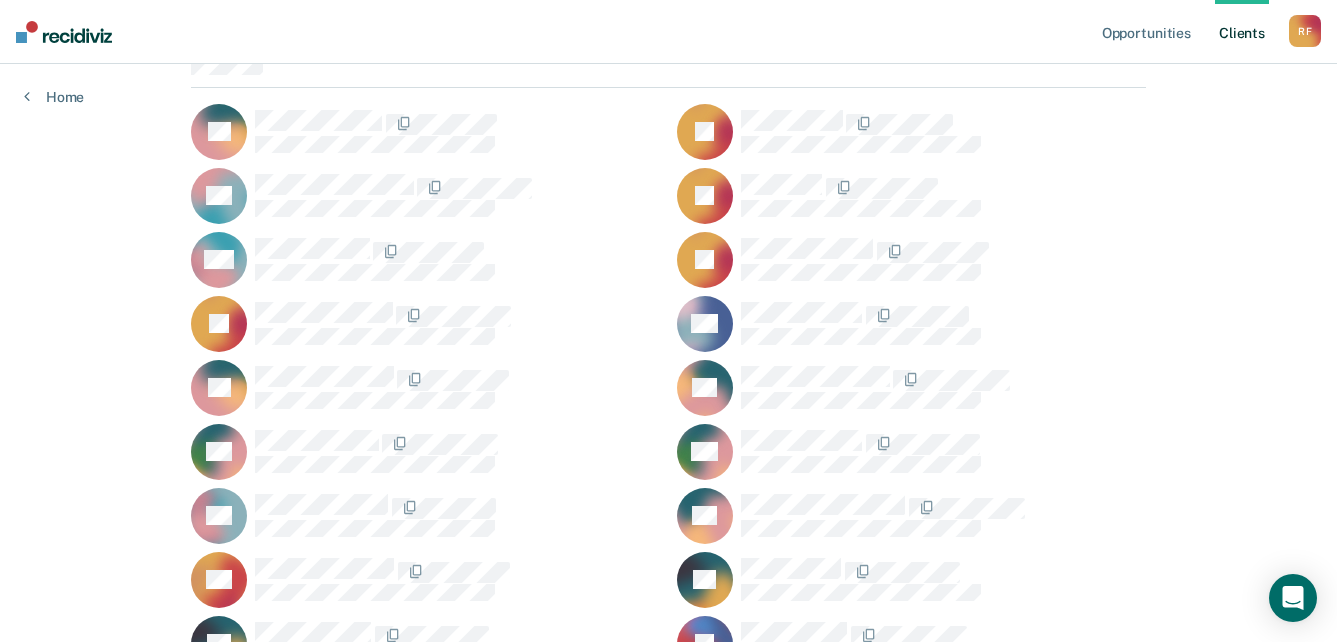 scroll, scrollTop: 0, scrollLeft: 0, axis: both 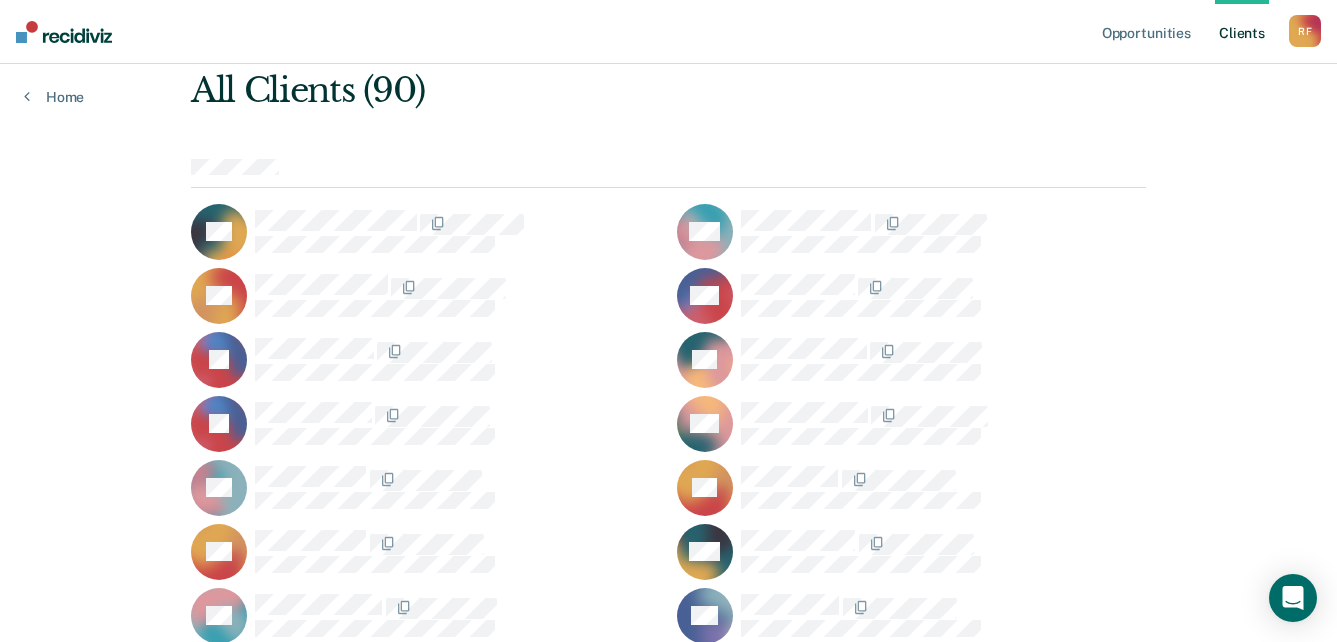 click on "R F" at bounding box center (1305, 31) 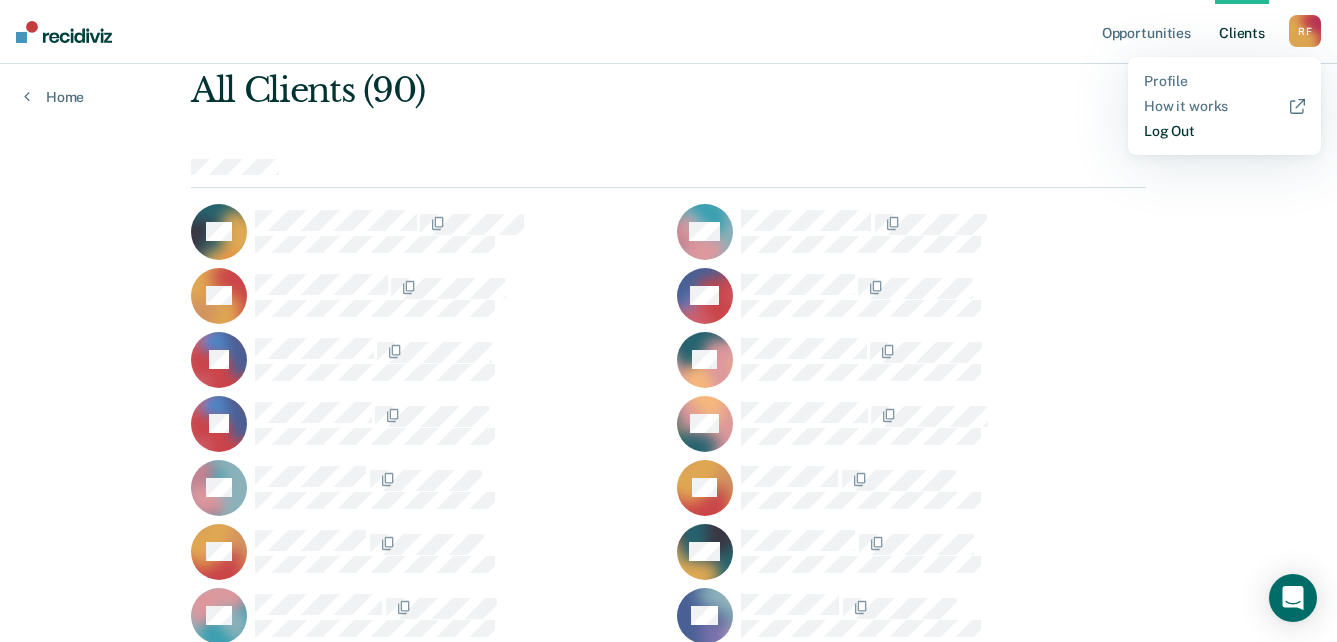click on "Log Out" at bounding box center [1224, 131] 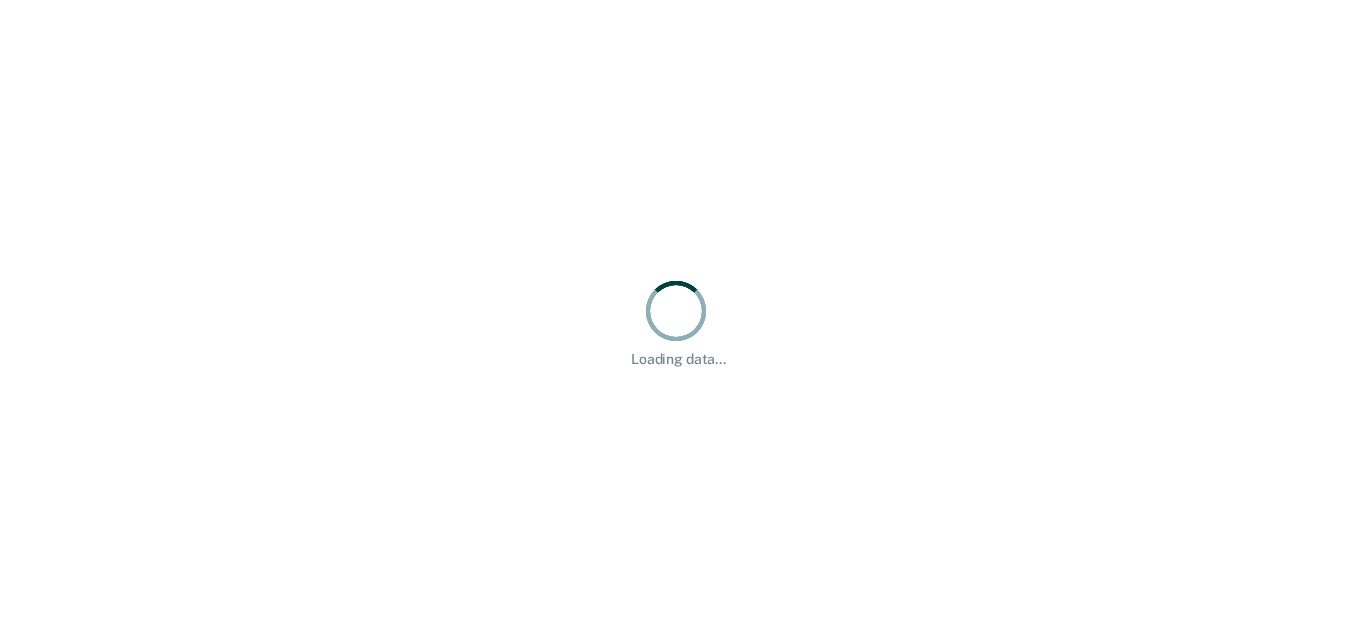 scroll, scrollTop: 0, scrollLeft: 0, axis: both 